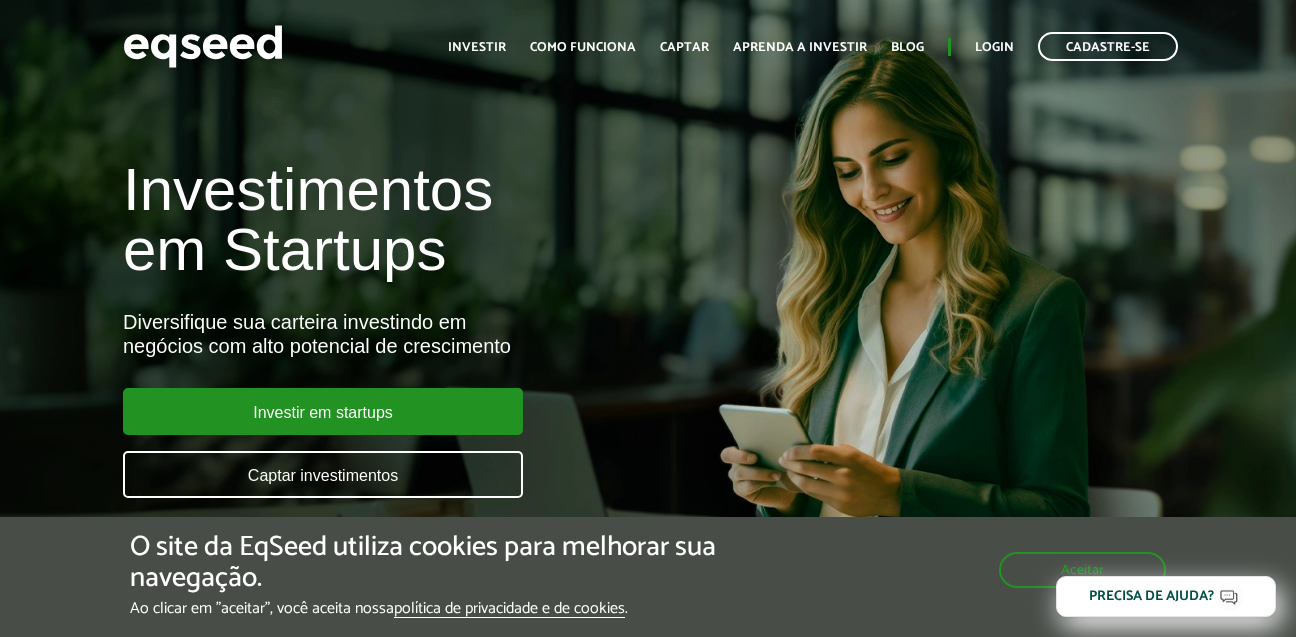 click on "Investimentos em Startups
Diversifique sua carteira investindo em negócios com alto potencial de crescimento
Investir em startups
Captar investimentos" at bounding box center (432, 317) 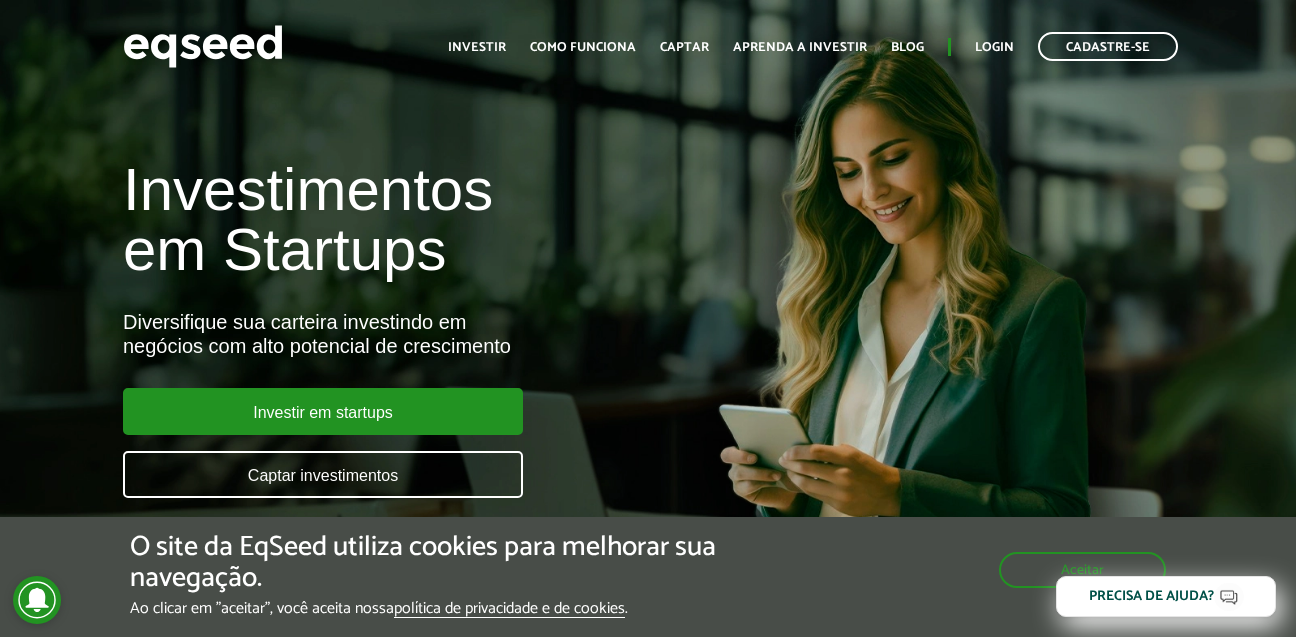 click on "Investimentos em Startups
Diversifique sua carteira investindo em negócios com alto potencial de crescimento
Investir em startups
Captar investimentos" at bounding box center [432, 317] 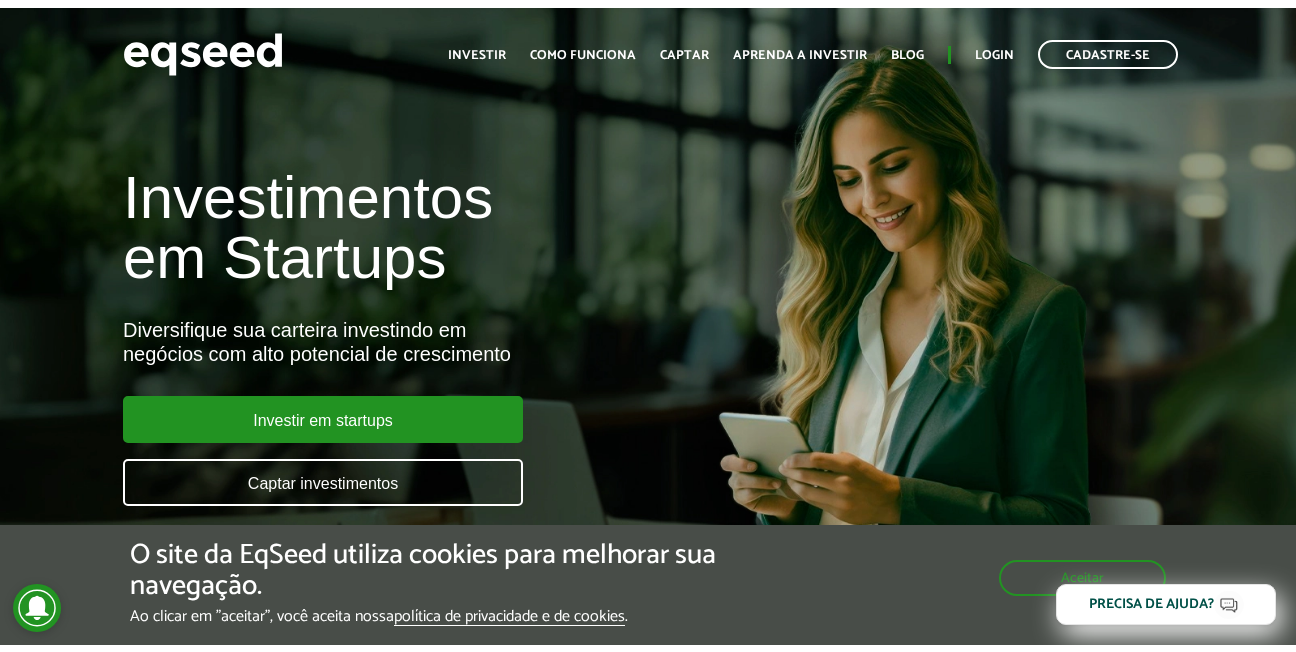 scroll, scrollTop: 0, scrollLeft: 0, axis: both 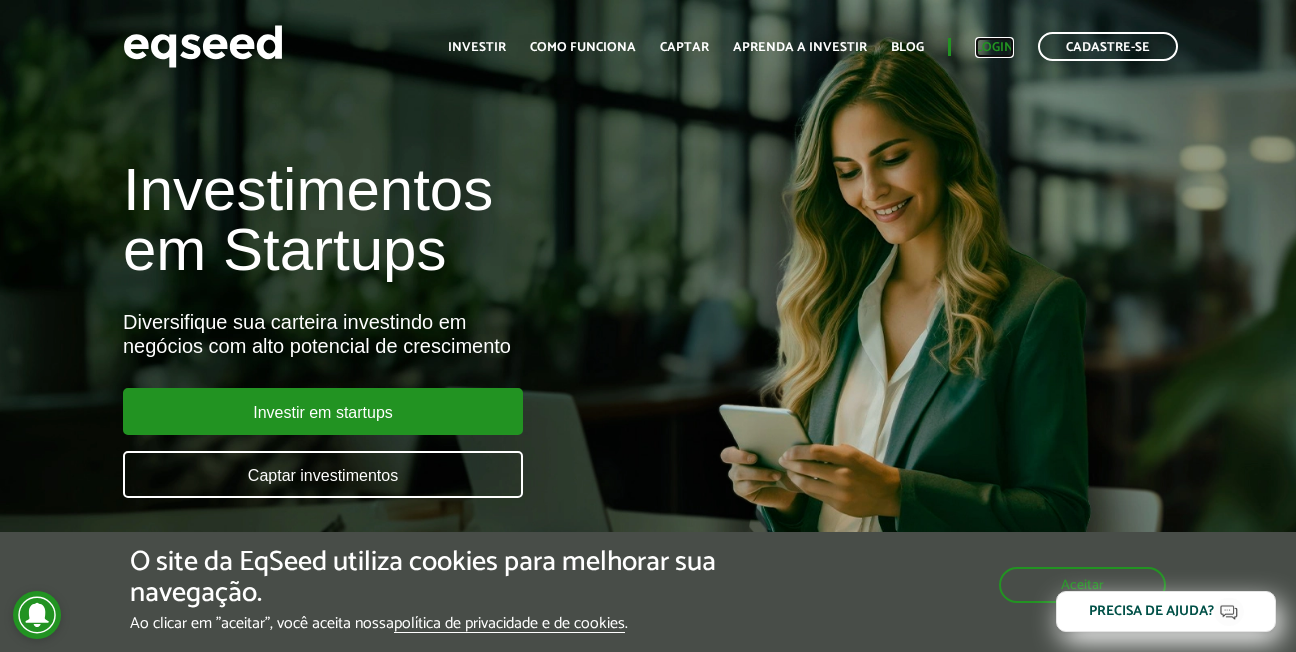 click on "Login" at bounding box center [994, 47] 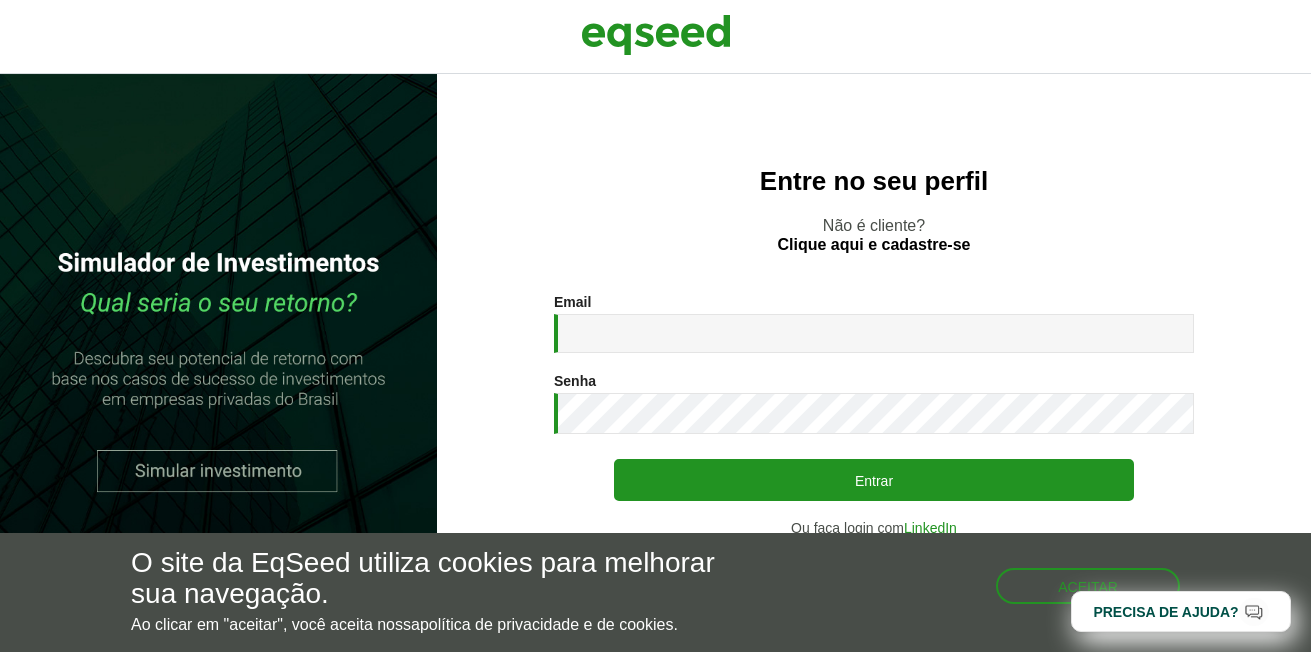 scroll, scrollTop: 0, scrollLeft: 0, axis: both 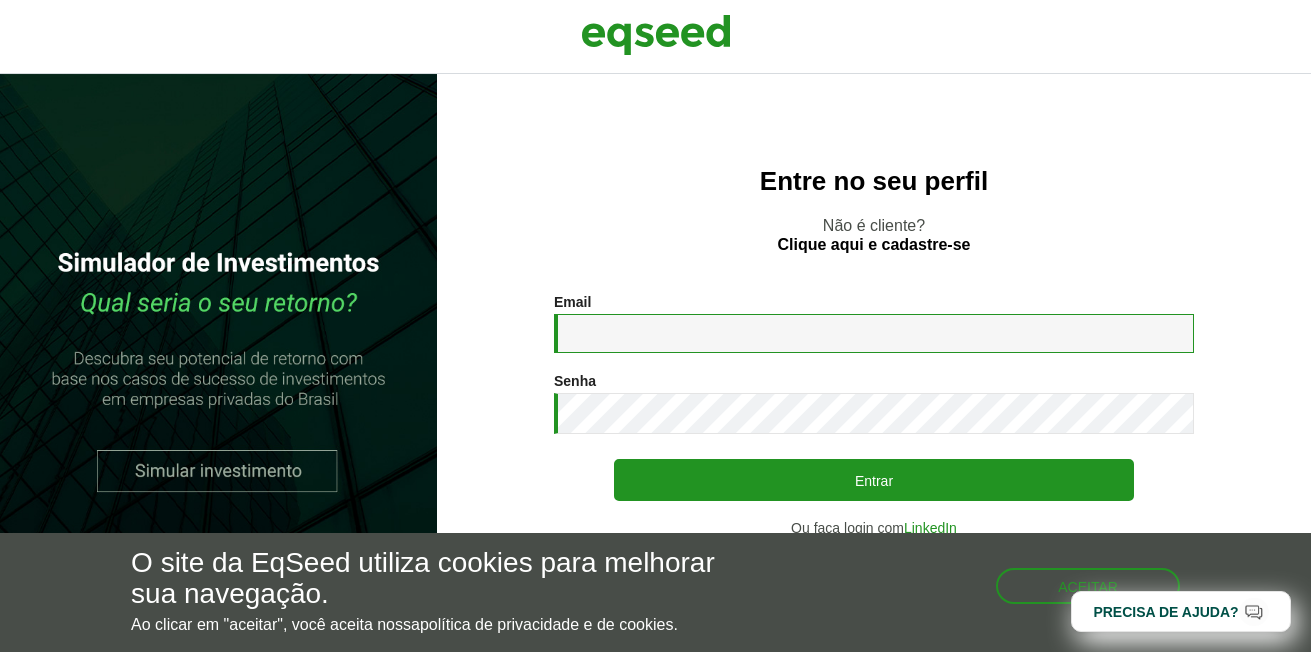 click on "Email  *" at bounding box center (874, 333) 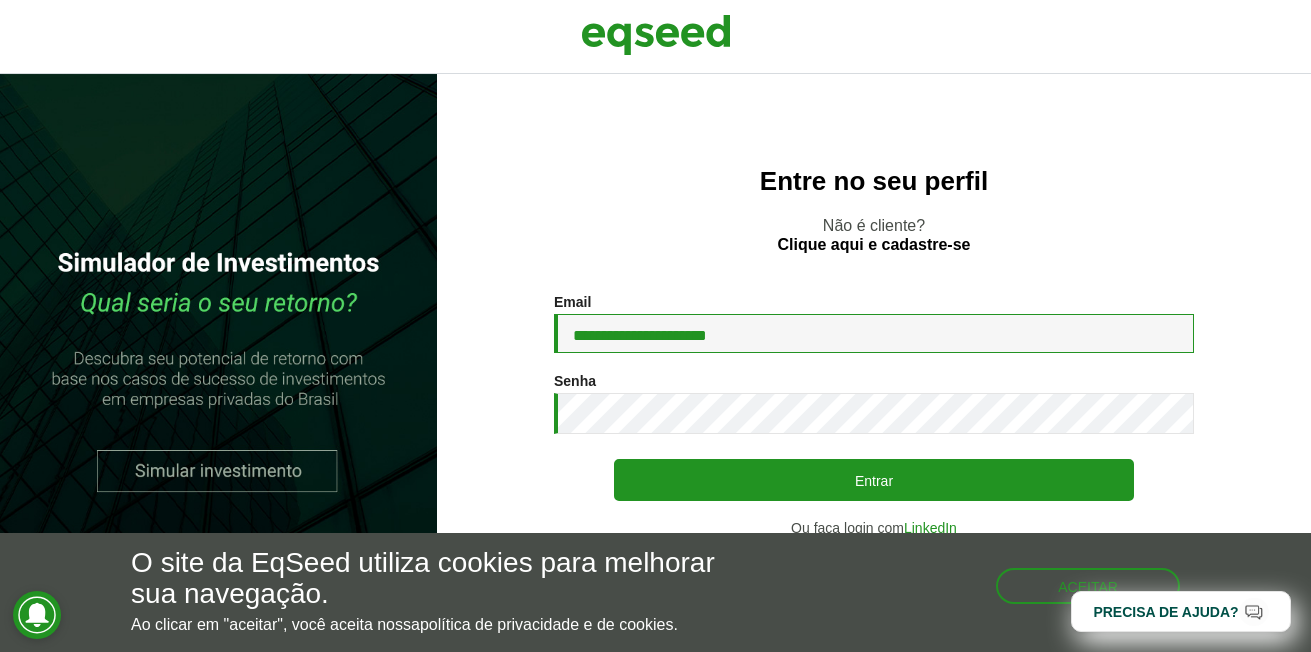 drag, startPoint x: 825, startPoint y: 337, endPoint x: 495, endPoint y: 314, distance: 330.80054 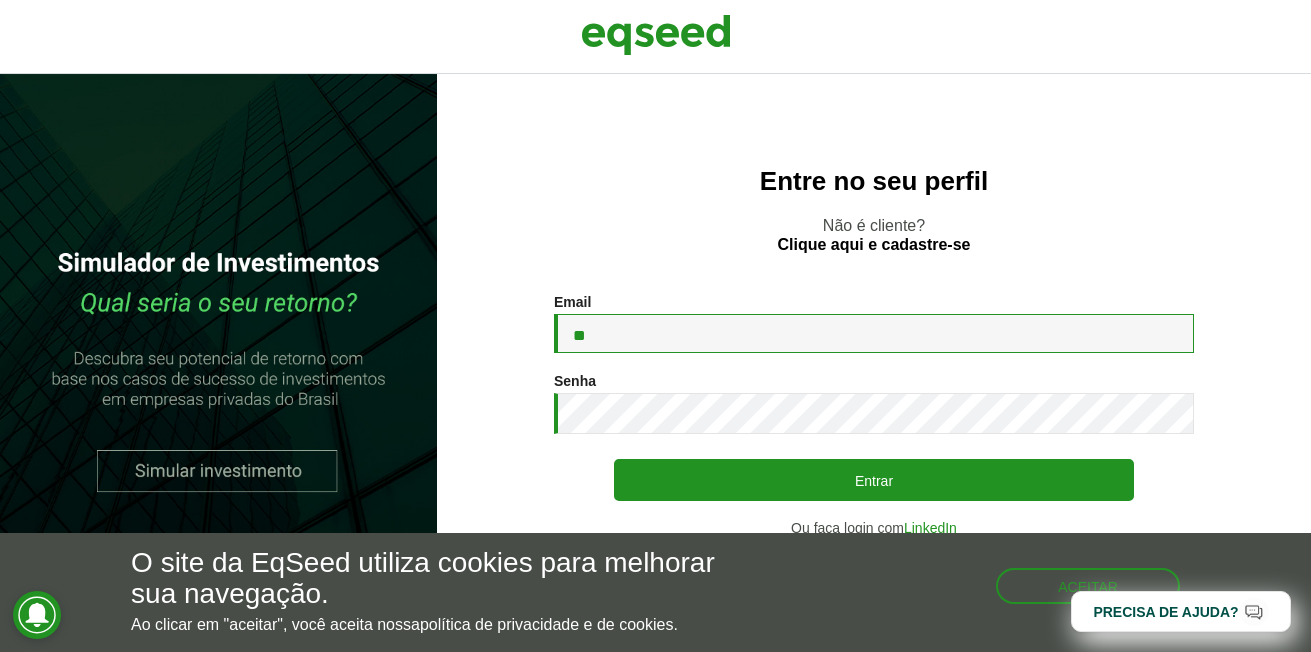 type on "**********" 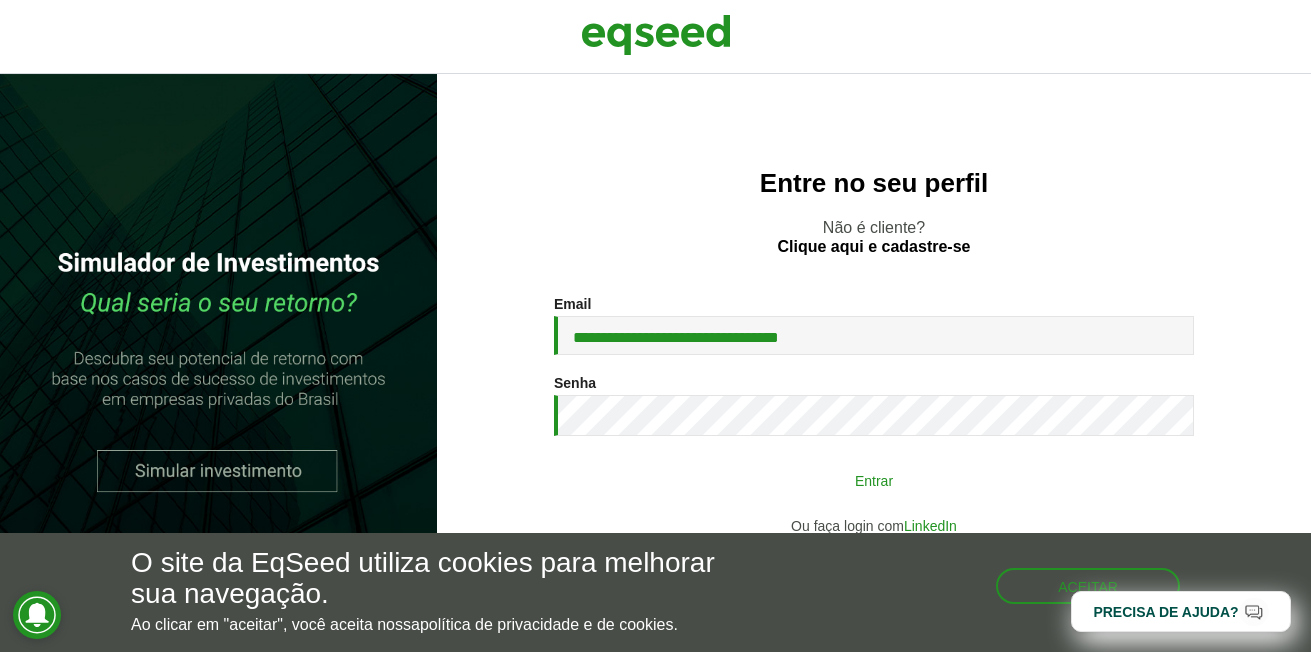 click on "Entrar" at bounding box center (874, 480) 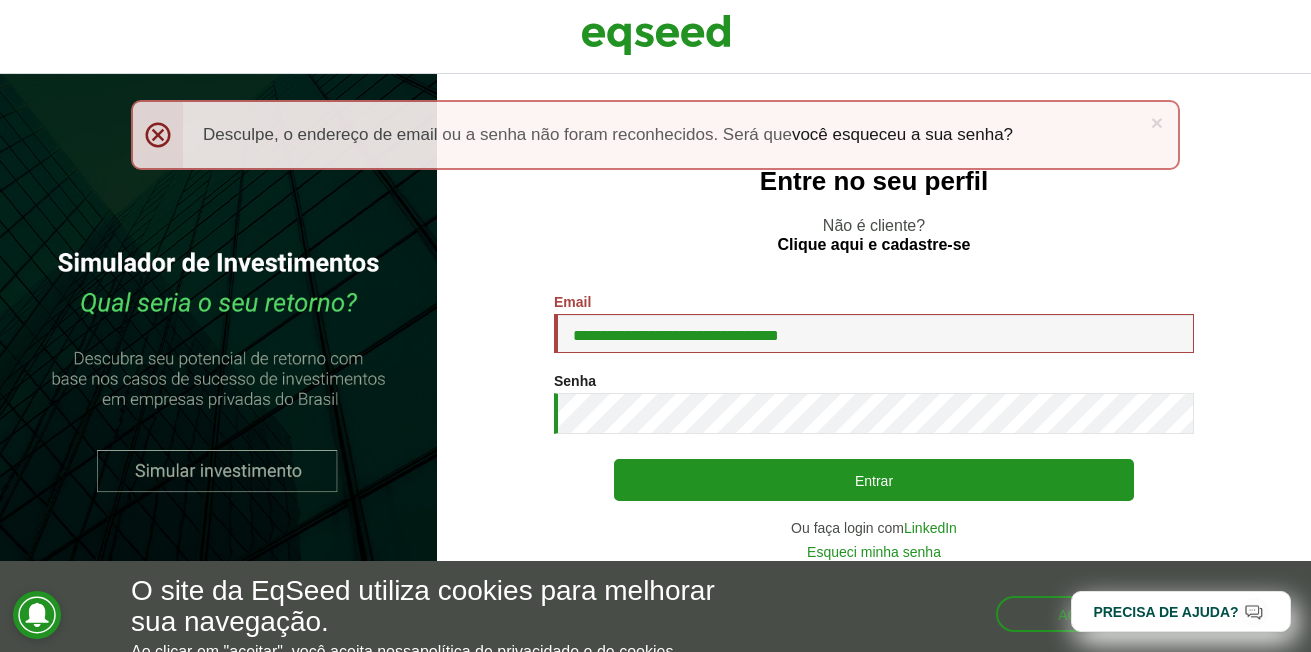 scroll, scrollTop: 0, scrollLeft: 0, axis: both 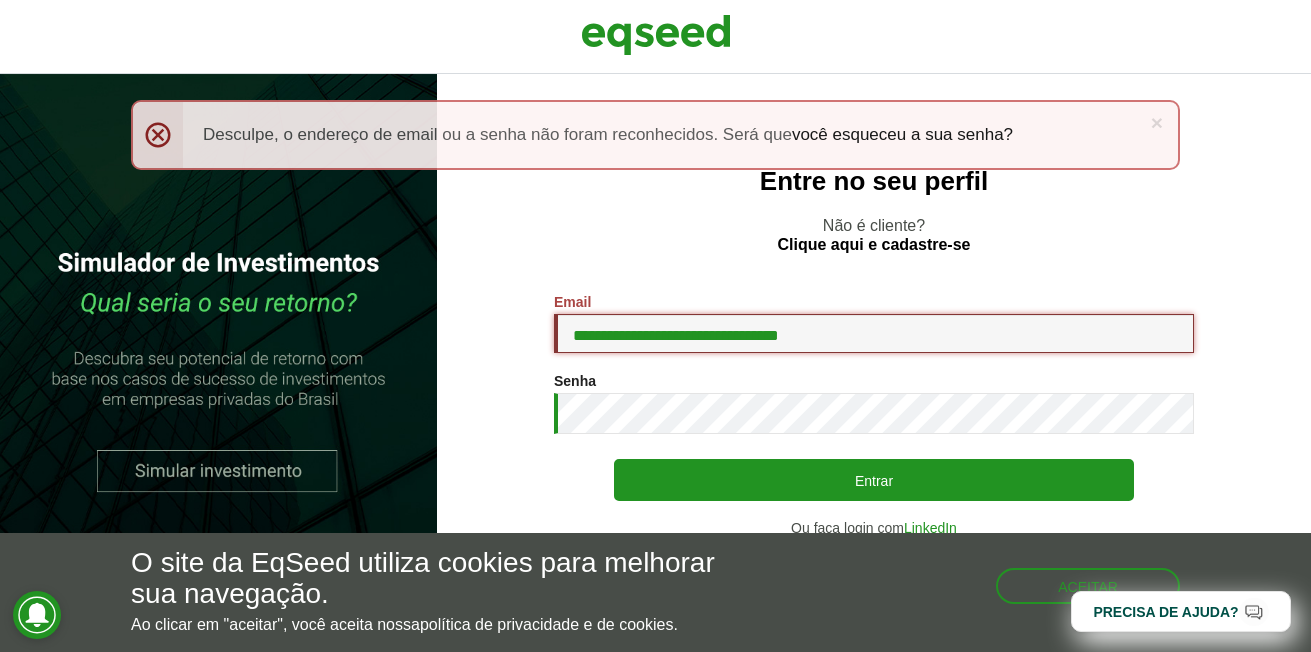 click on "**********" at bounding box center [874, 333] 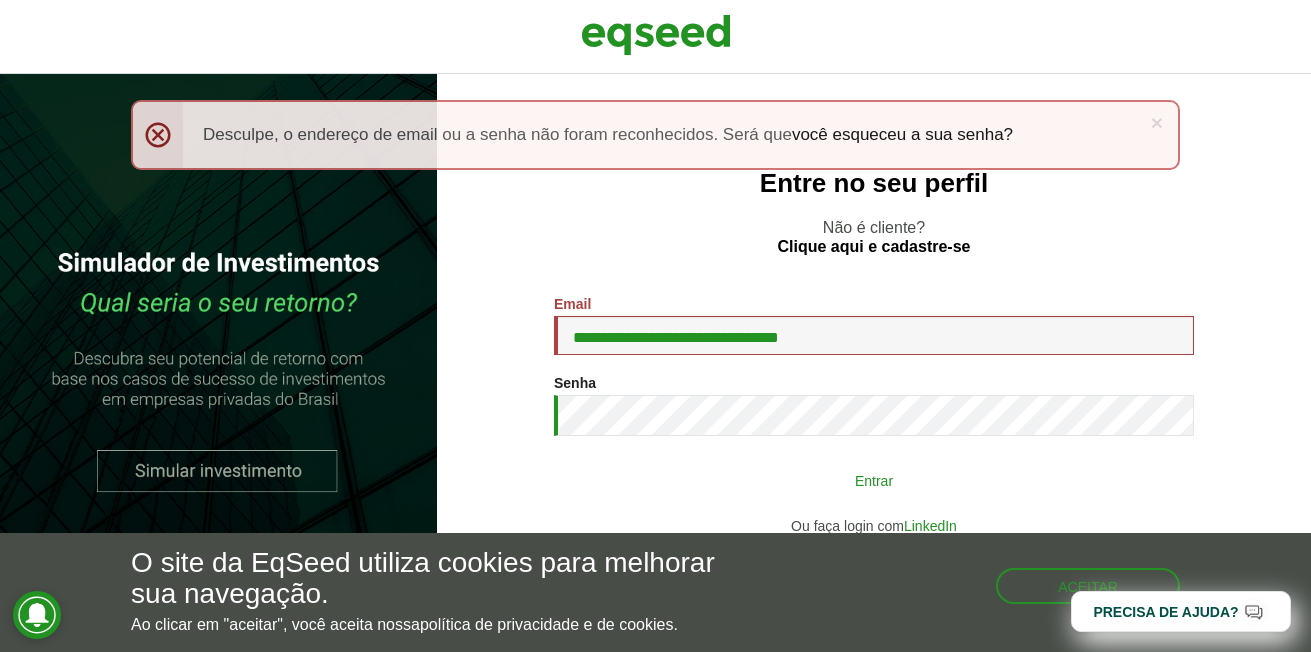 click on "Entrar" at bounding box center (874, 480) 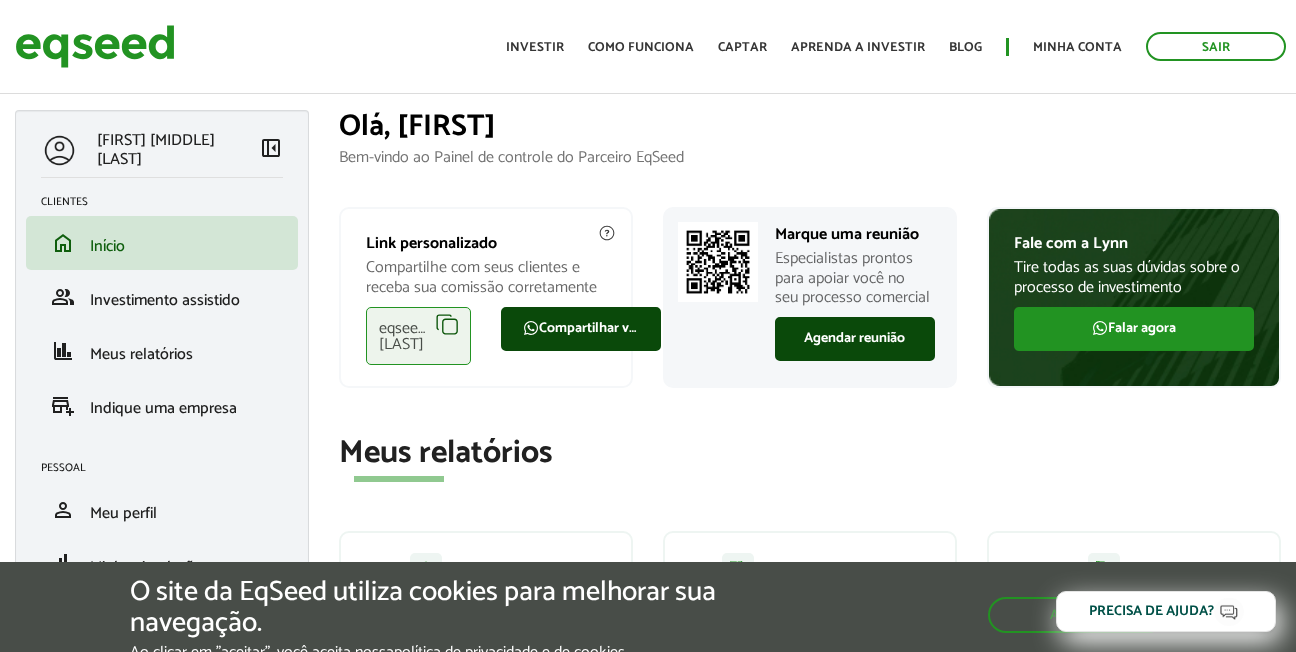 scroll, scrollTop: 0, scrollLeft: 0, axis: both 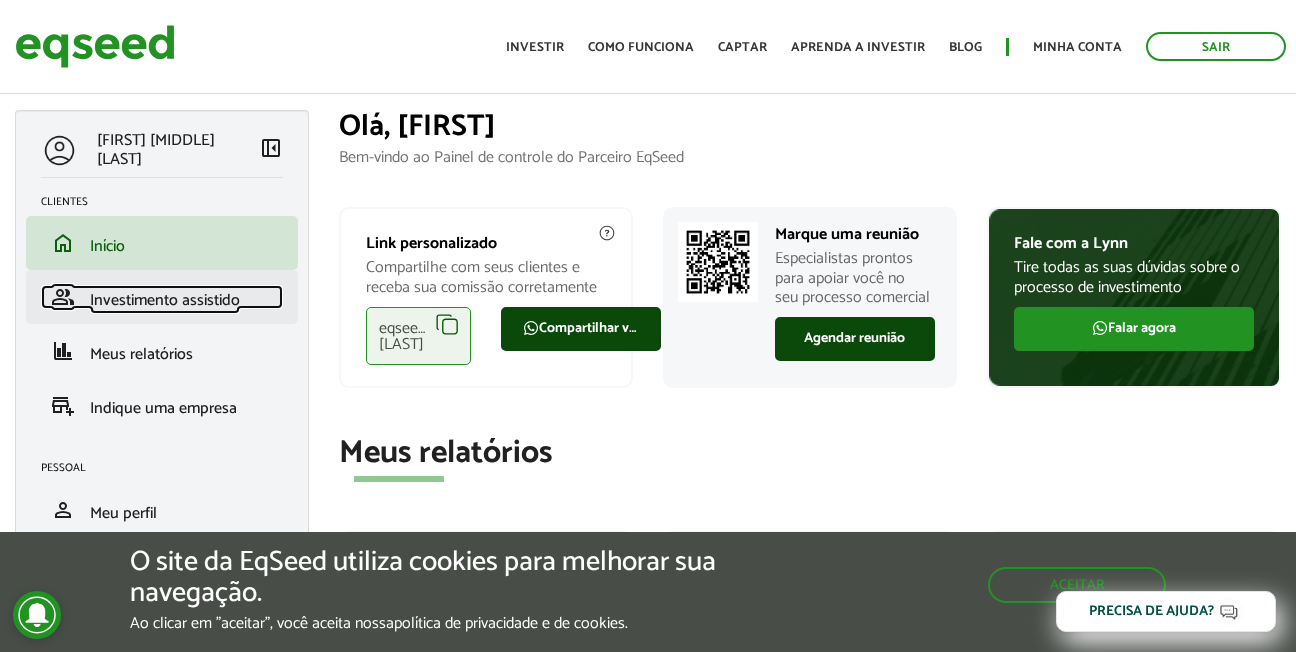 click on "Investimento assistido" at bounding box center [165, 300] 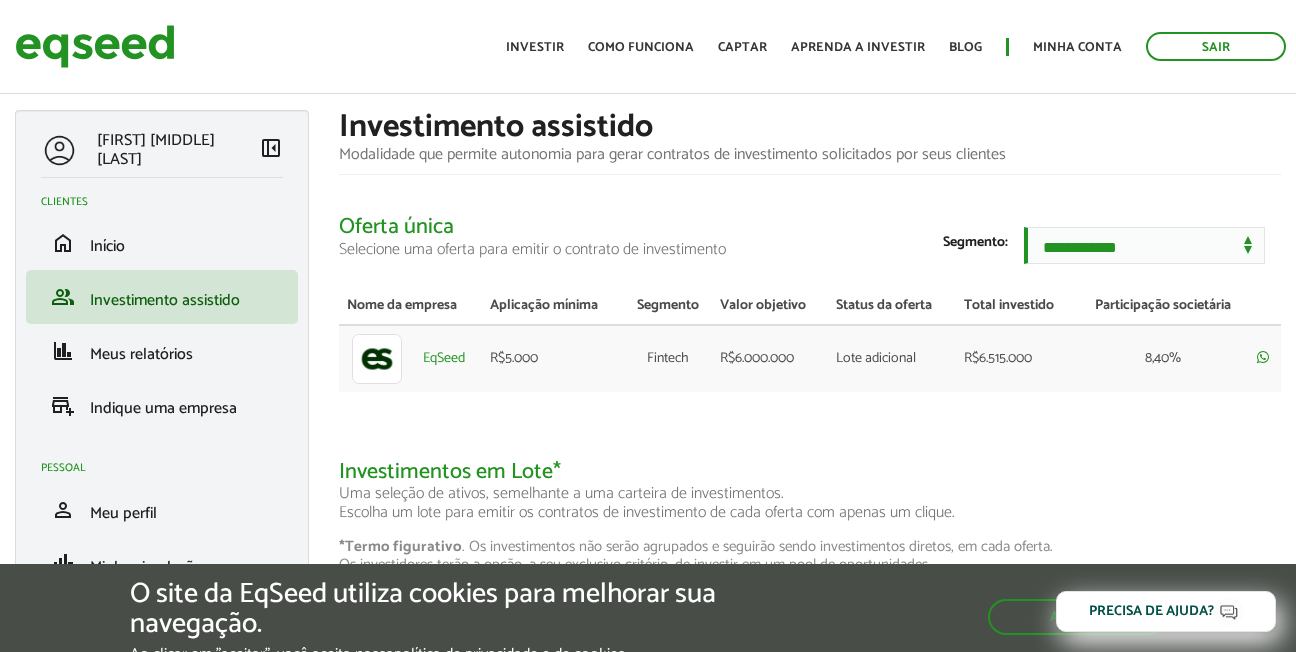 scroll, scrollTop: 0, scrollLeft: 0, axis: both 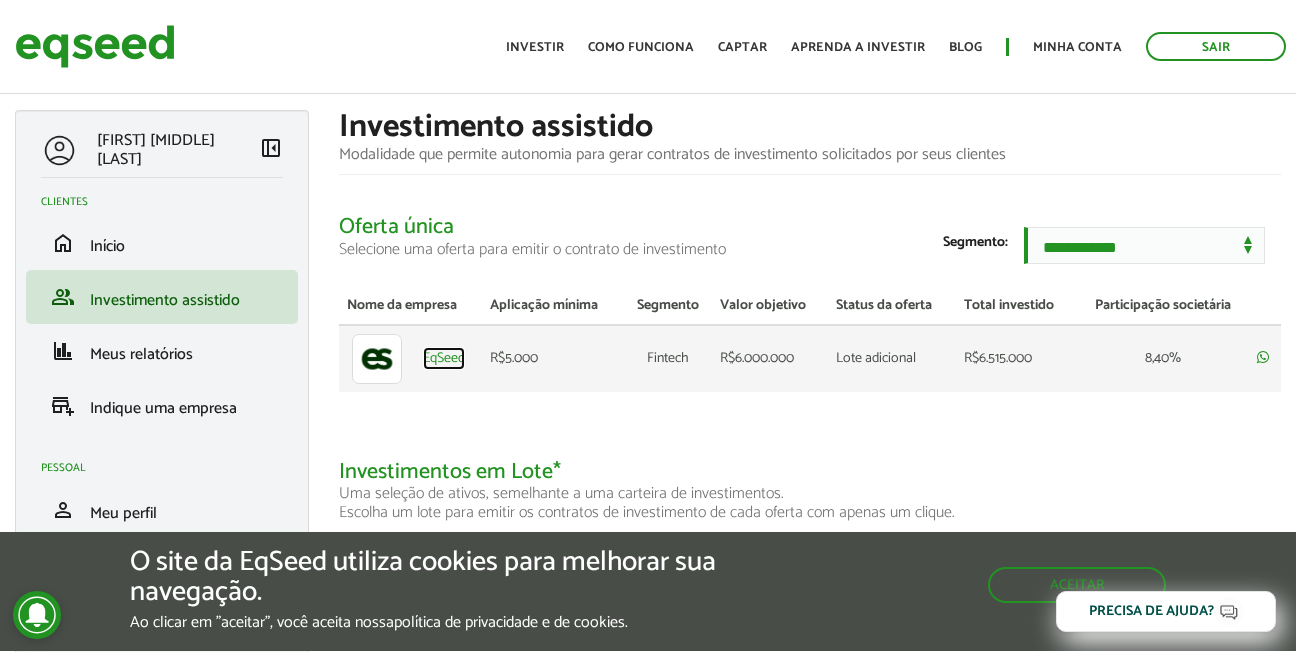 click on "EqSeed" at bounding box center (444, 359) 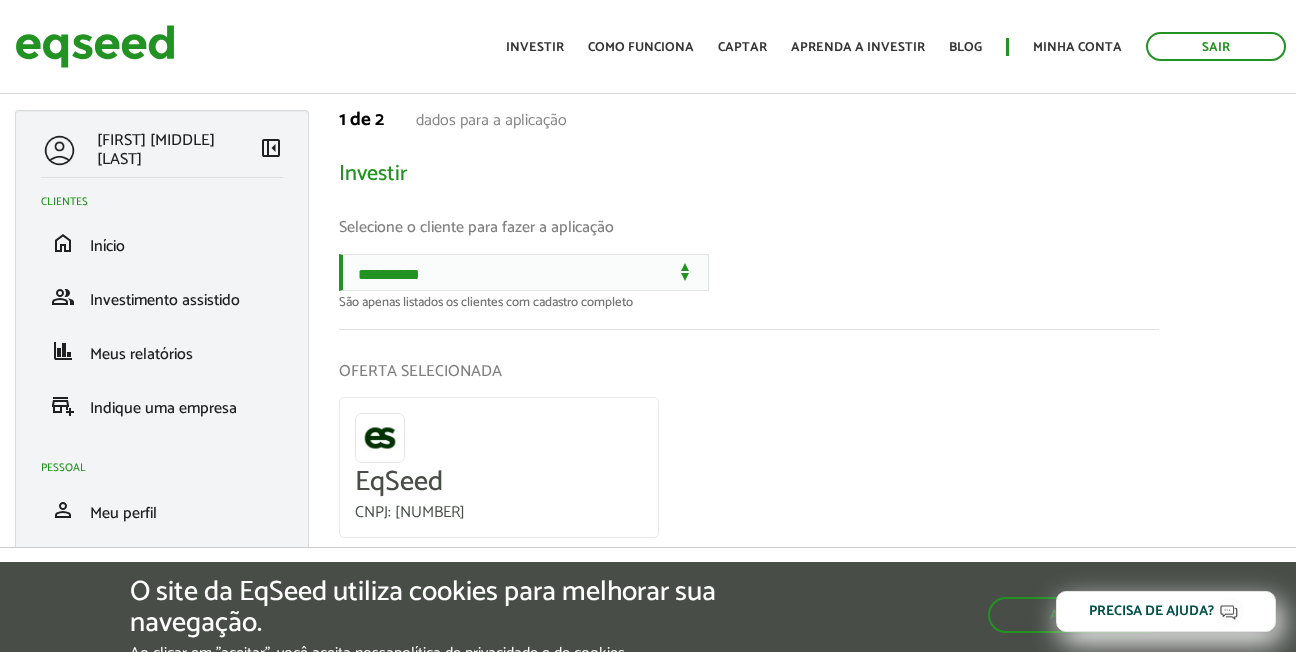 scroll, scrollTop: 0, scrollLeft: 0, axis: both 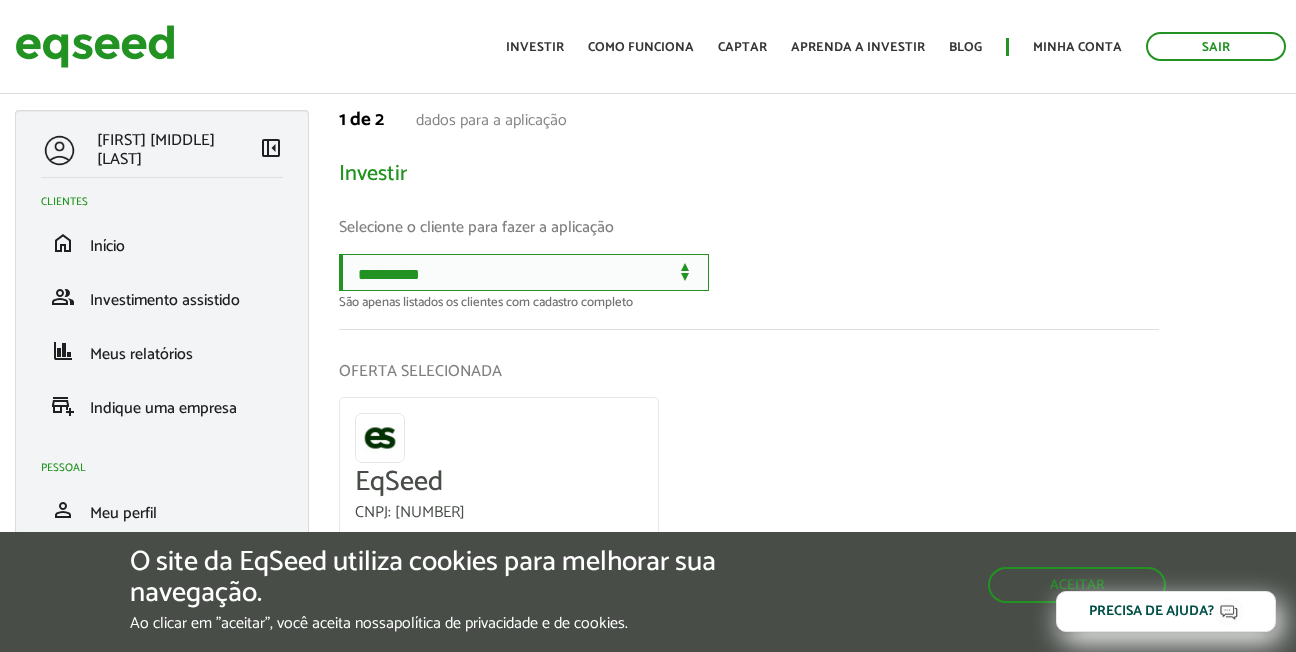 click on "**********" at bounding box center [524, 272] 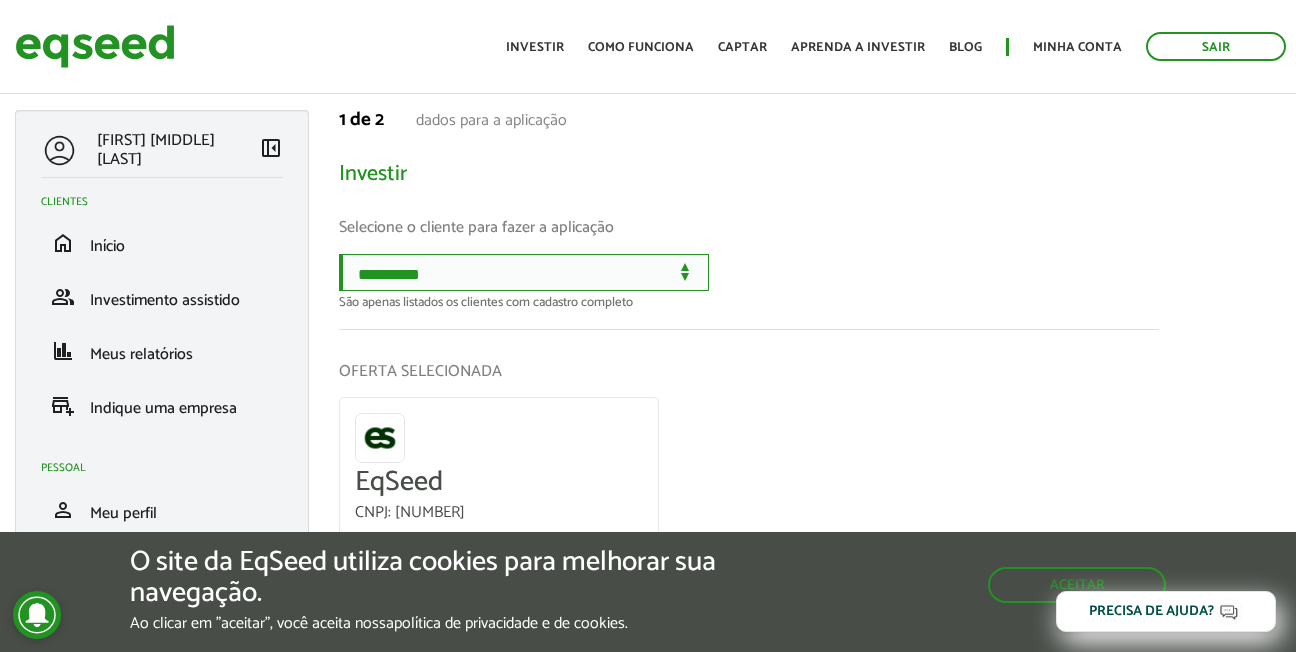 select on "******" 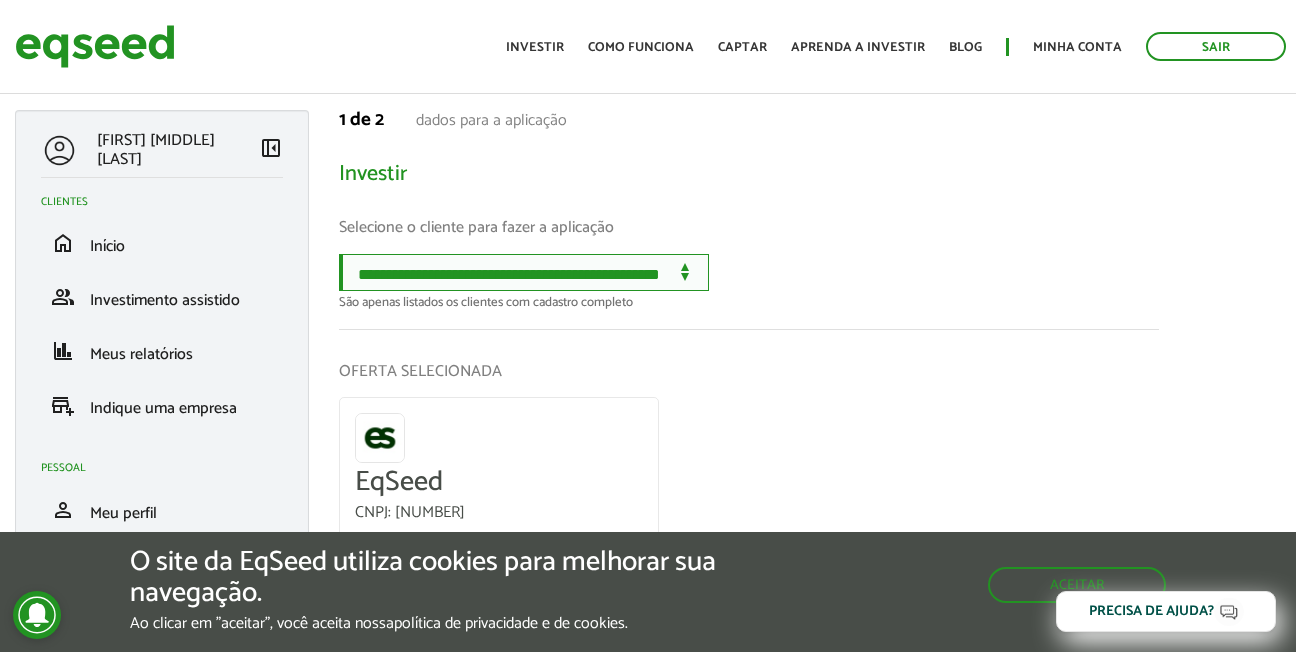 click on "**********" at bounding box center [524, 272] 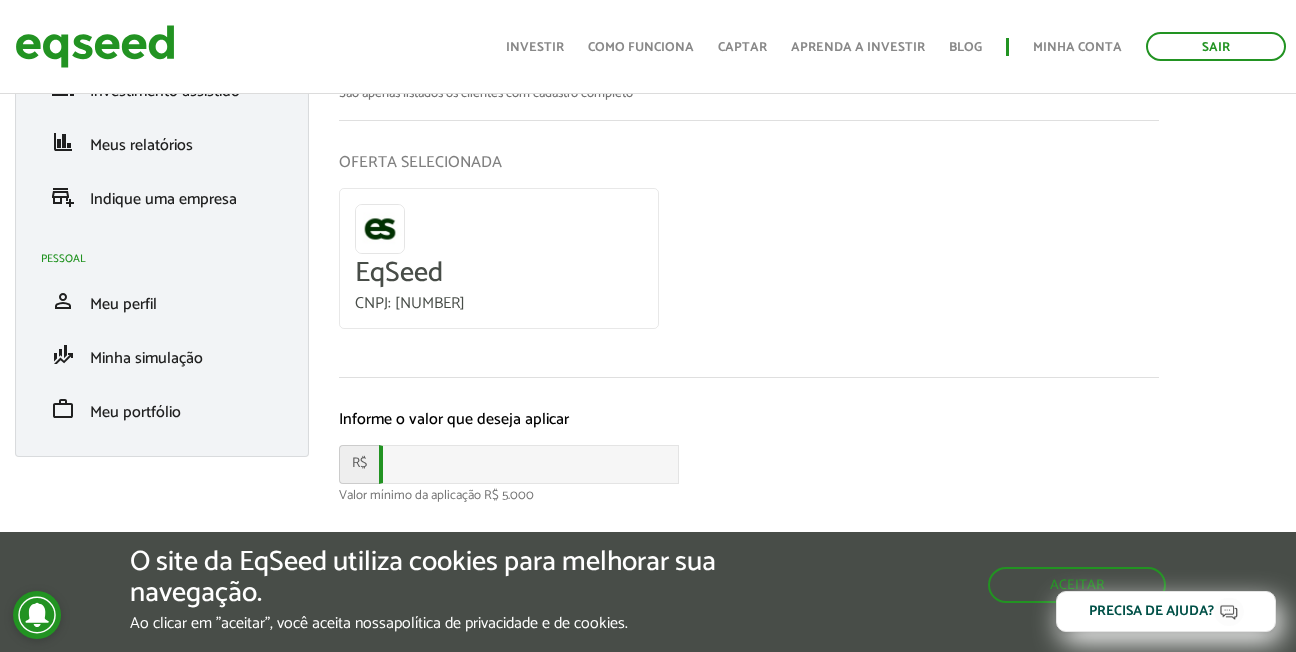 scroll, scrollTop: 231, scrollLeft: 0, axis: vertical 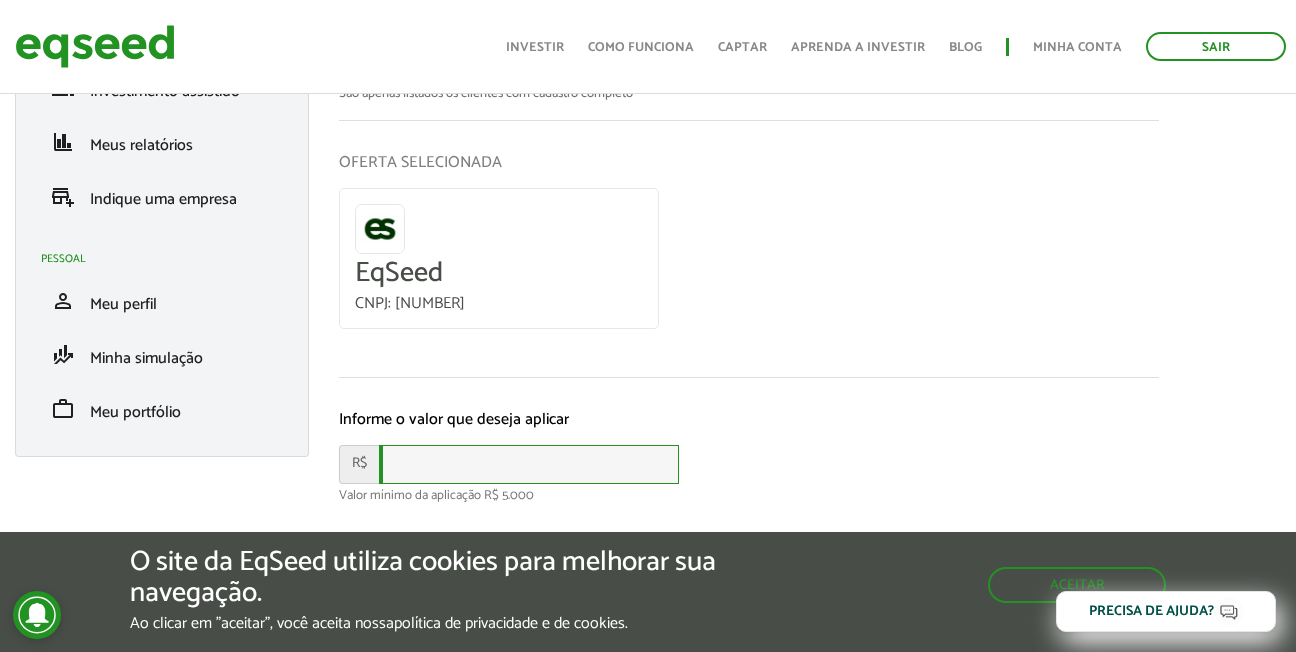 click at bounding box center (529, 464) 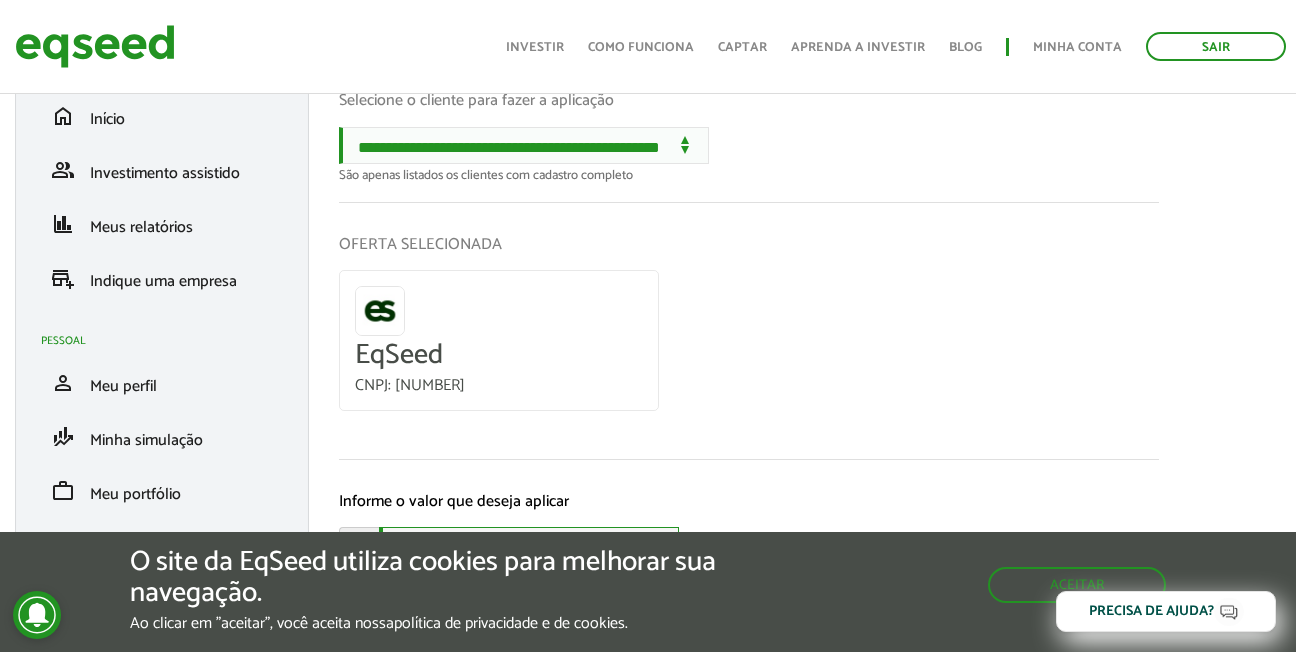 scroll, scrollTop: 0, scrollLeft: 0, axis: both 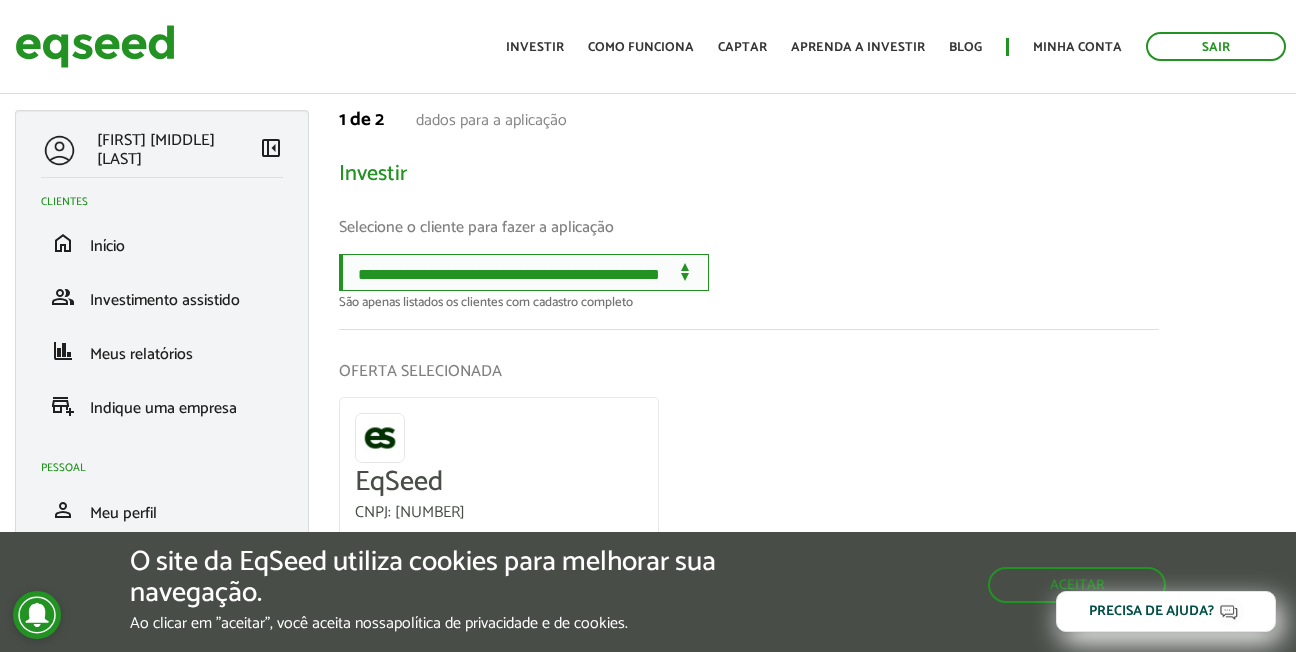 click on "**********" at bounding box center (524, 272) 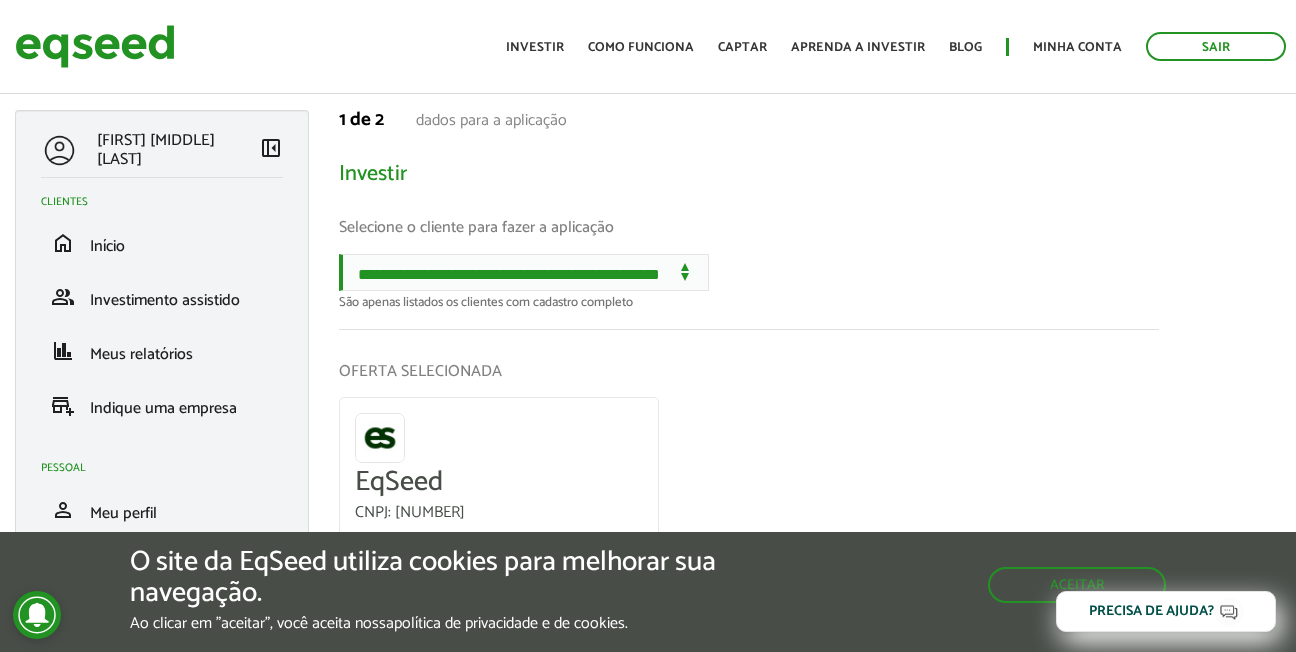 click on "Selecione o cliente para fazer a aplicação" at bounding box center (749, 227) 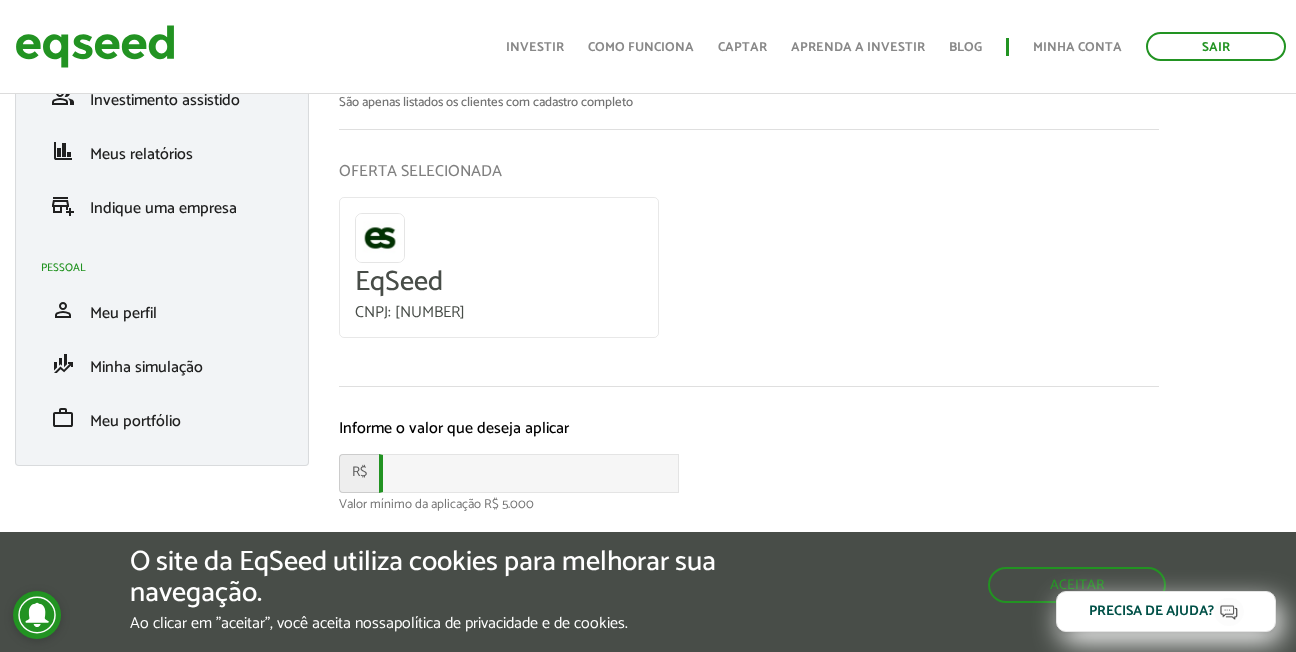 scroll, scrollTop: 231, scrollLeft: 0, axis: vertical 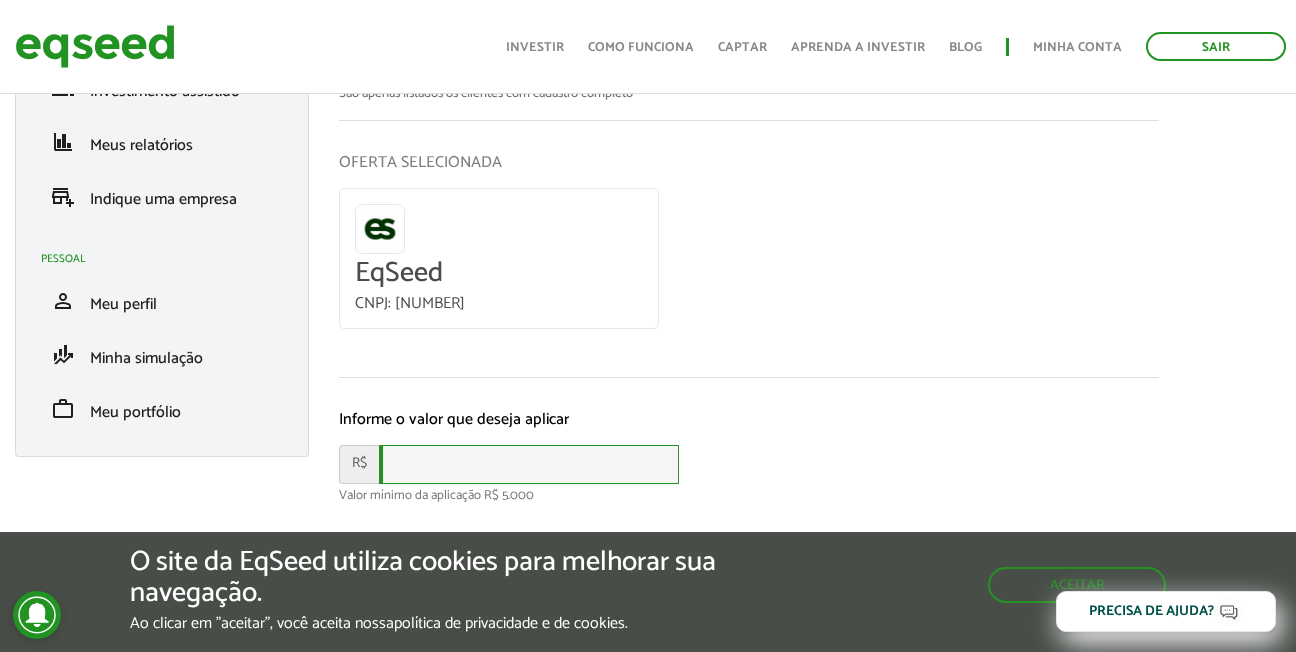 click at bounding box center [529, 464] 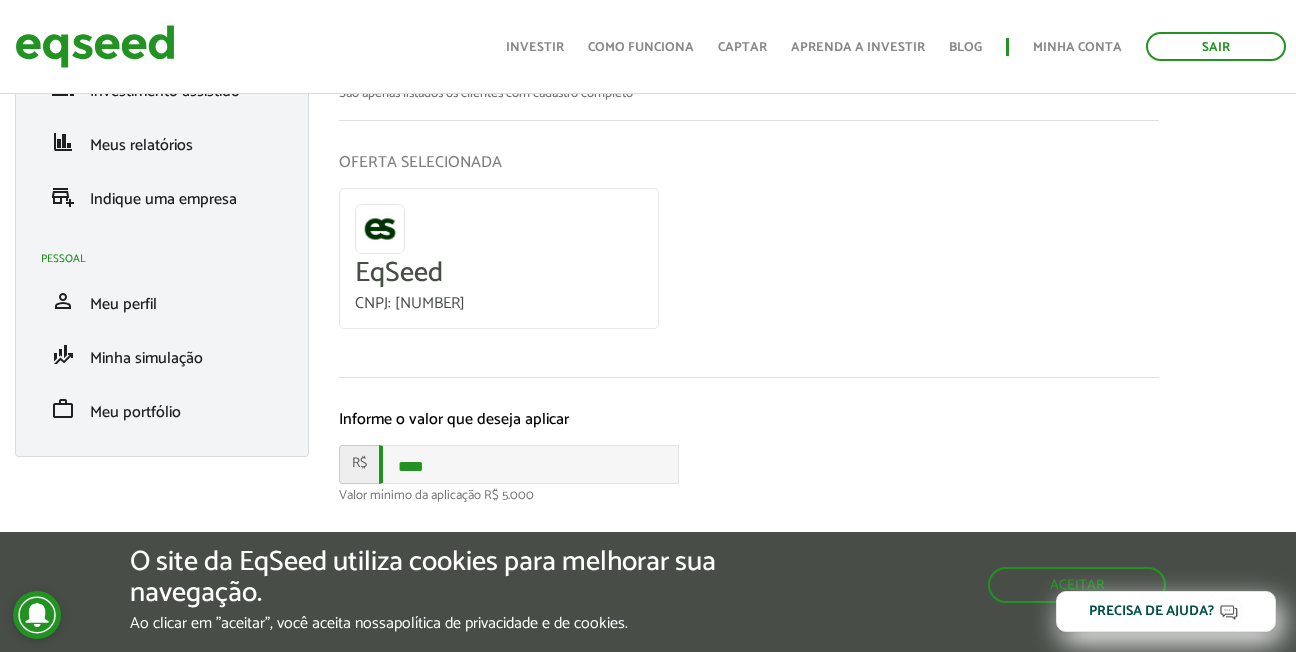 click on "Informe o valor que deseja aplicar" at bounding box center (749, 419) 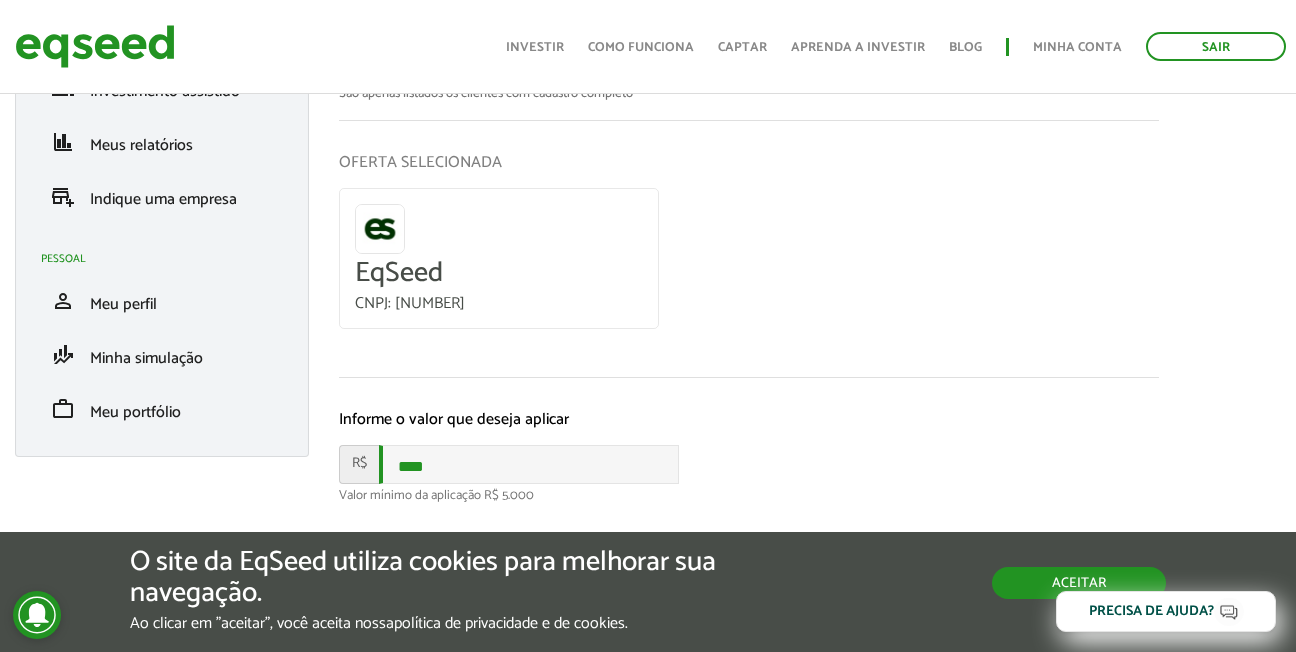 click on "Aceitar" at bounding box center [1079, 583] 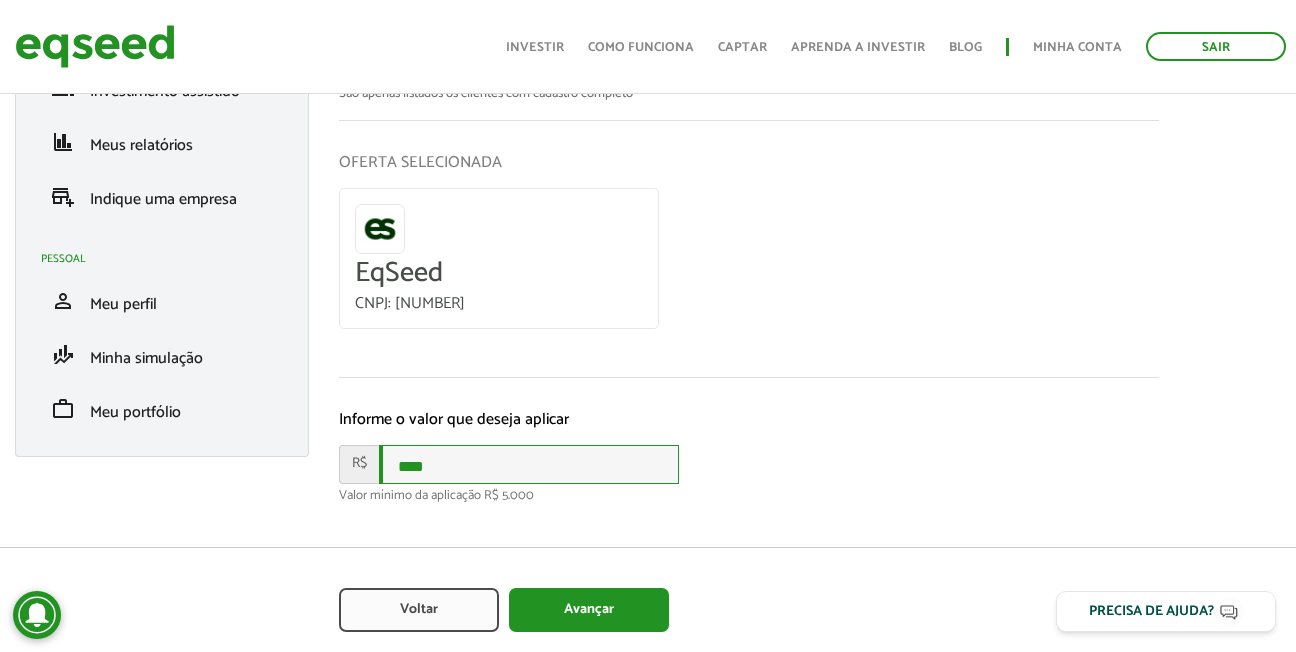 click on "****" at bounding box center [529, 464] 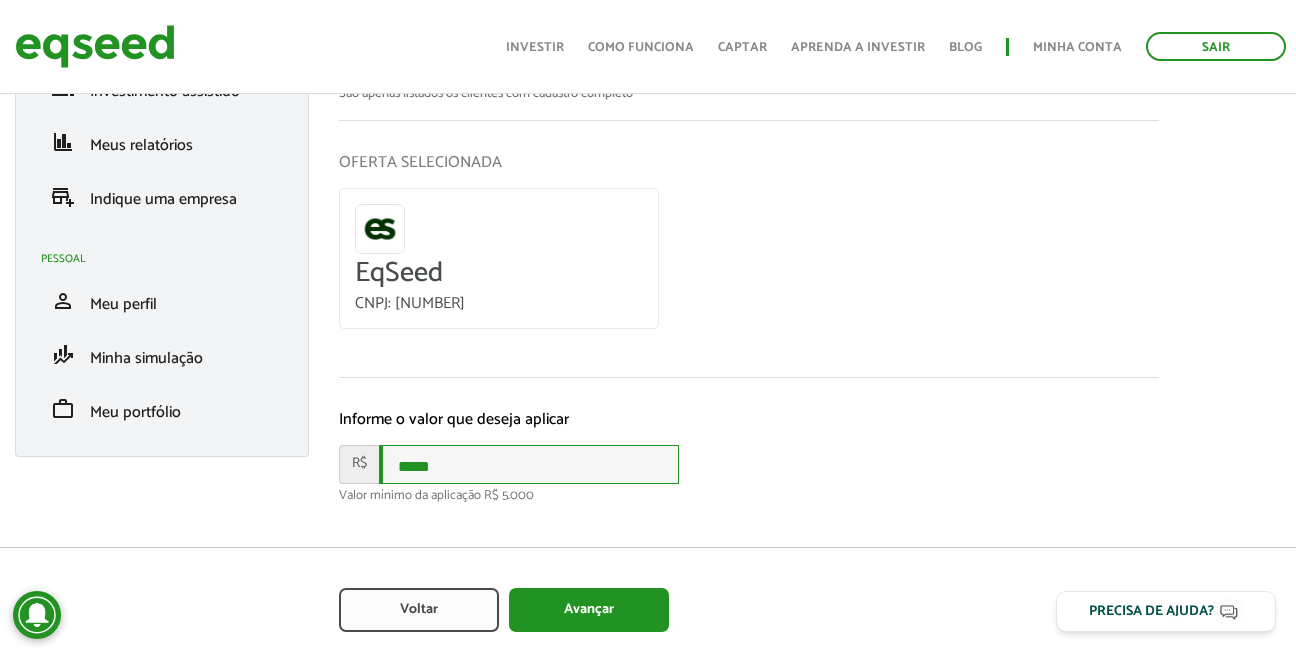 click on "*****" at bounding box center [529, 464] 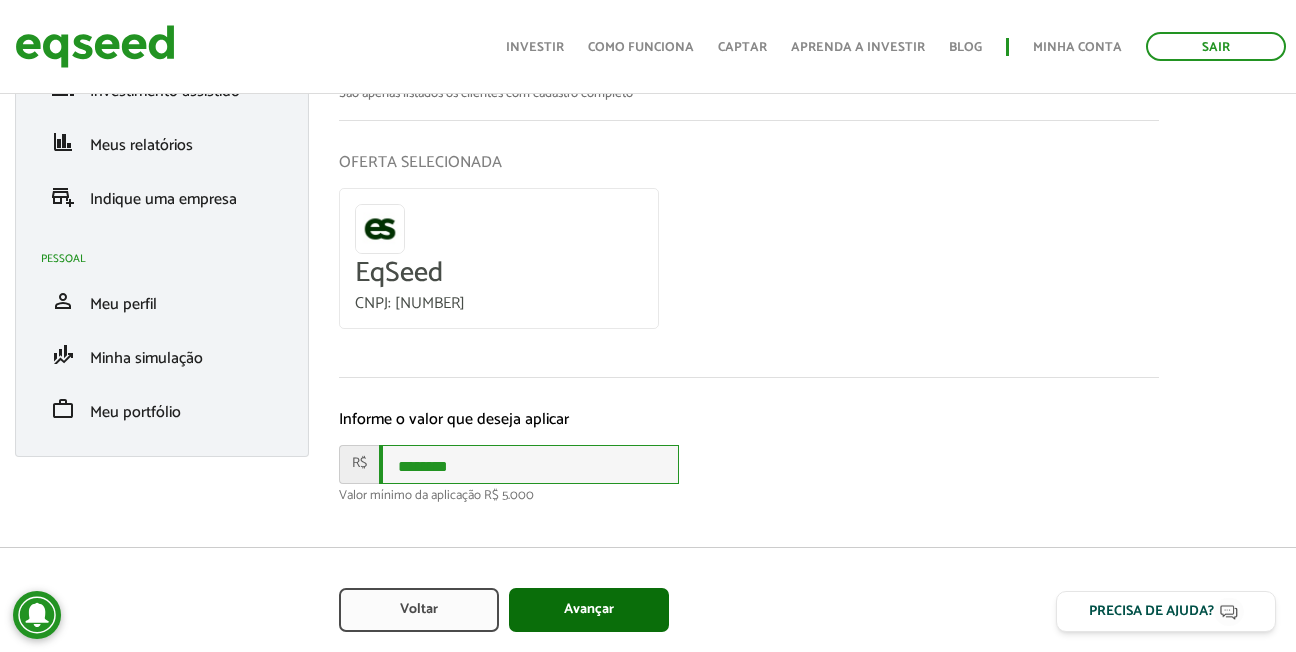 type on "********" 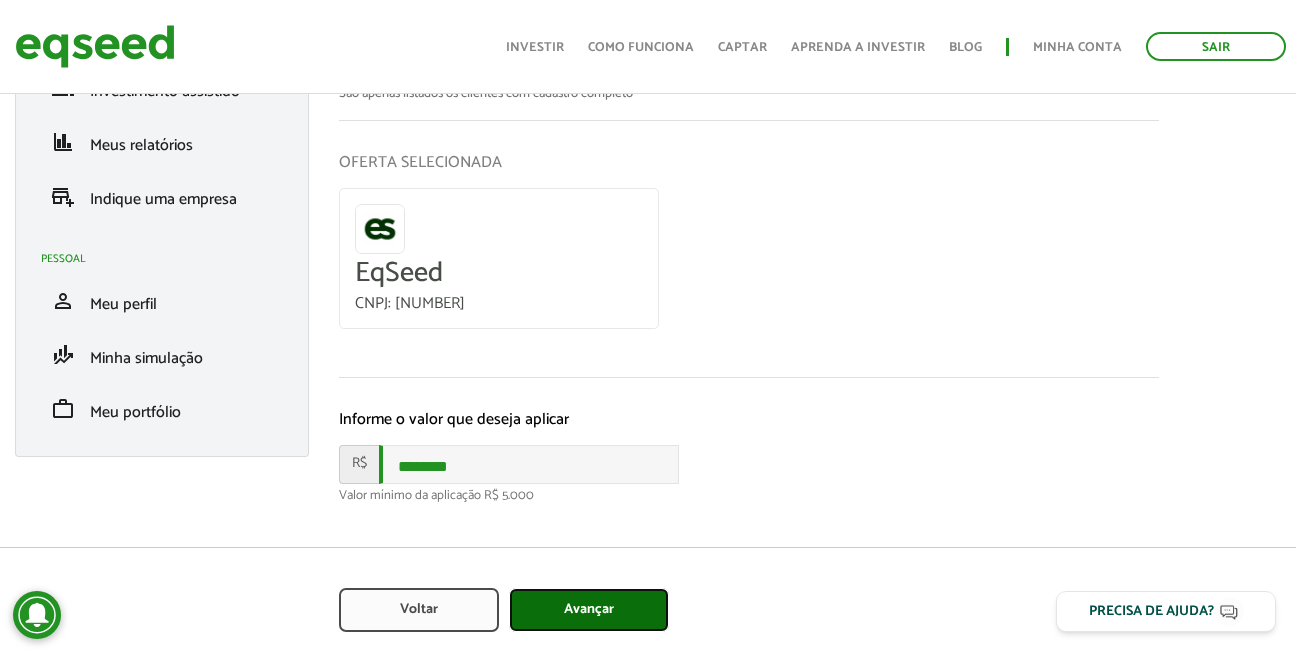 click on "Avançar" at bounding box center [589, 610] 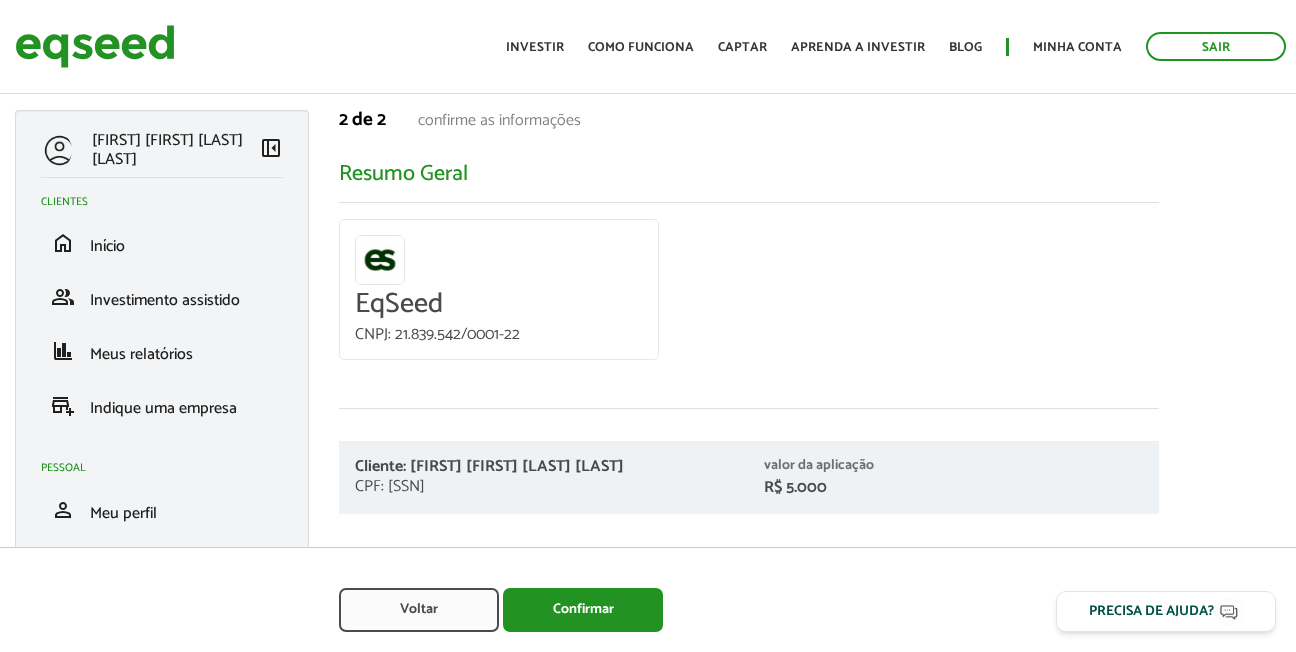 scroll, scrollTop: 74, scrollLeft: 0, axis: vertical 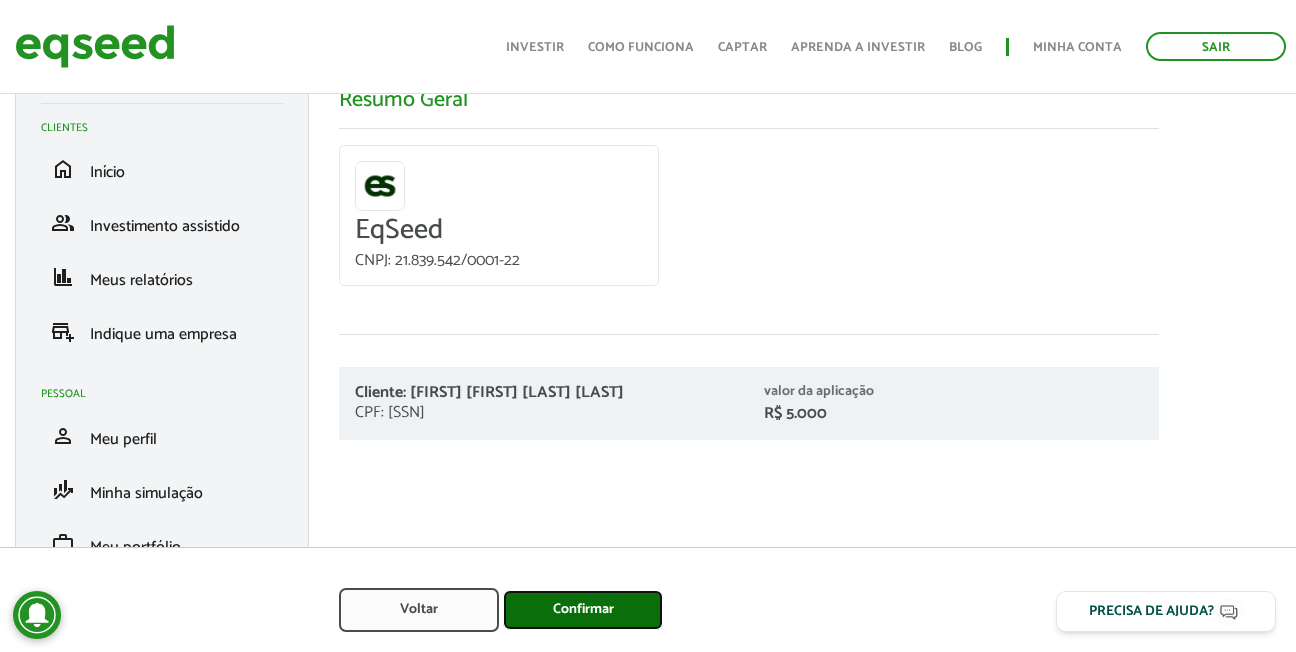 click on "Confirmar" at bounding box center (583, 610) 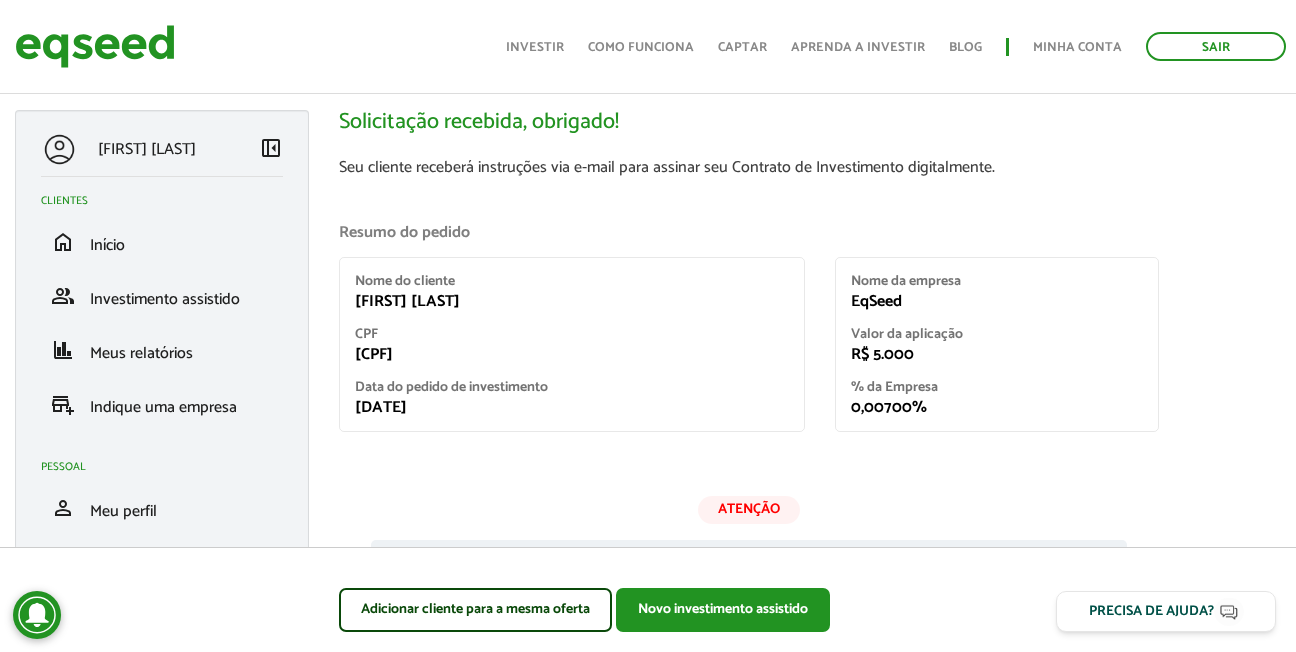 scroll, scrollTop: 100, scrollLeft: 0, axis: vertical 